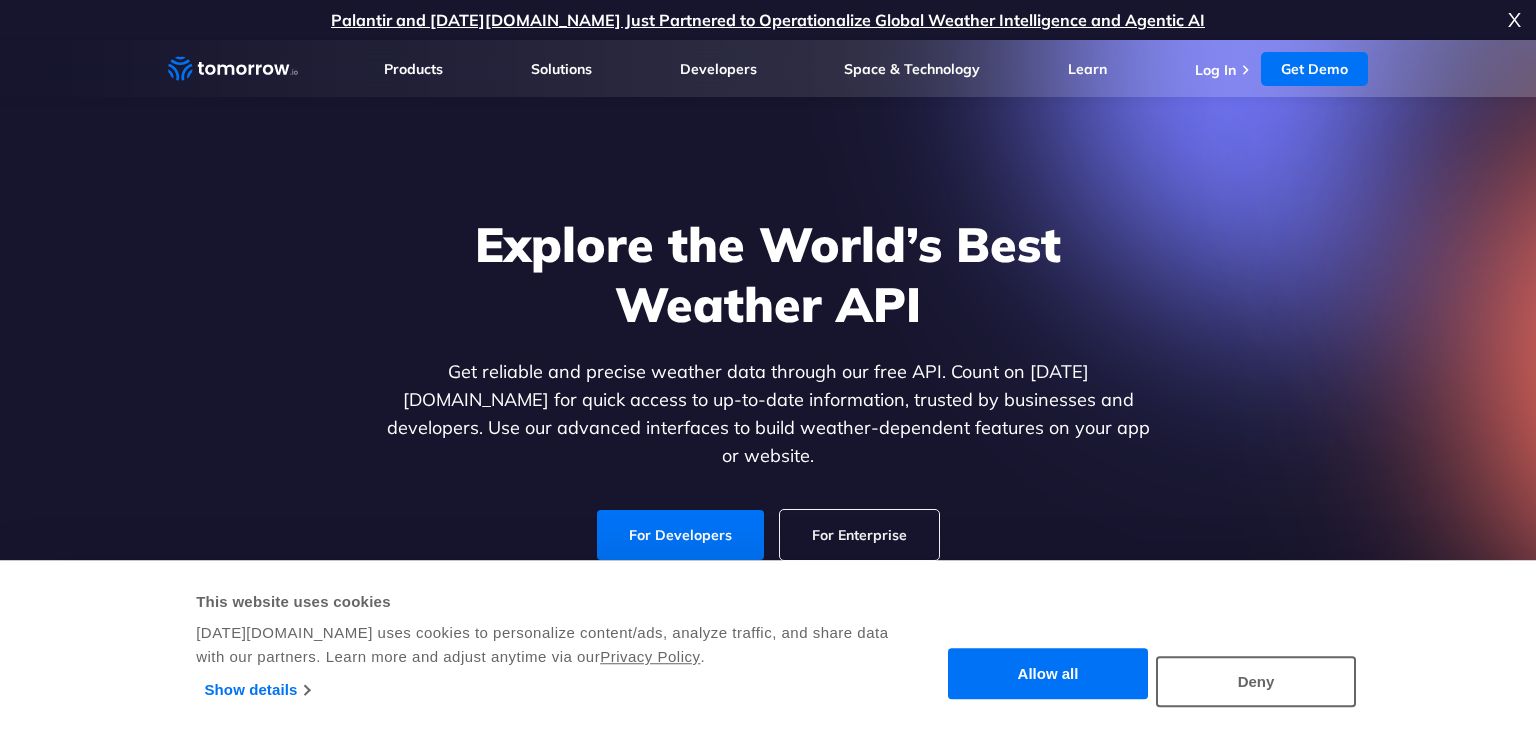 scroll, scrollTop: 0, scrollLeft: 0, axis: both 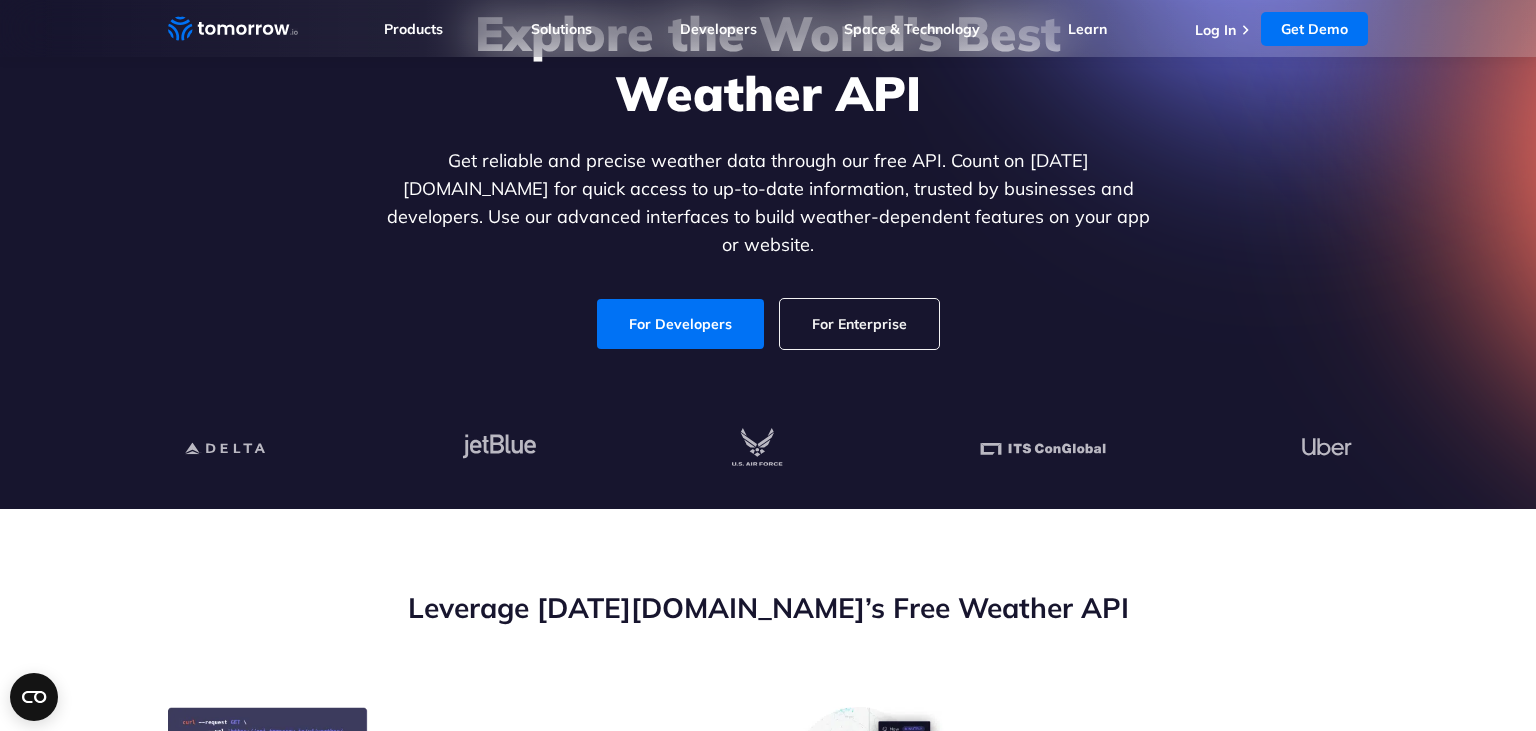 click on "For Enterprise" at bounding box center (859, 324) 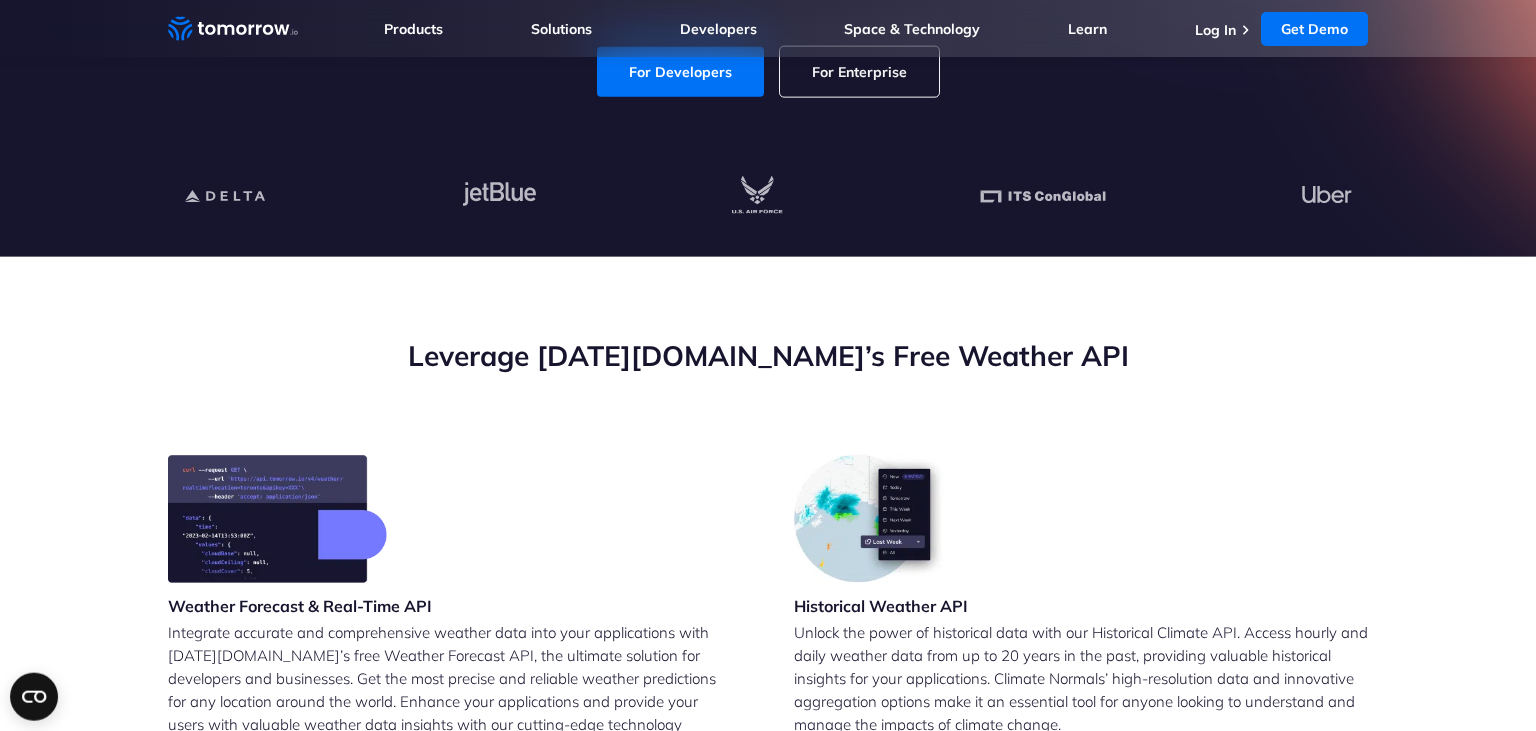 scroll, scrollTop: 316, scrollLeft: 0, axis: vertical 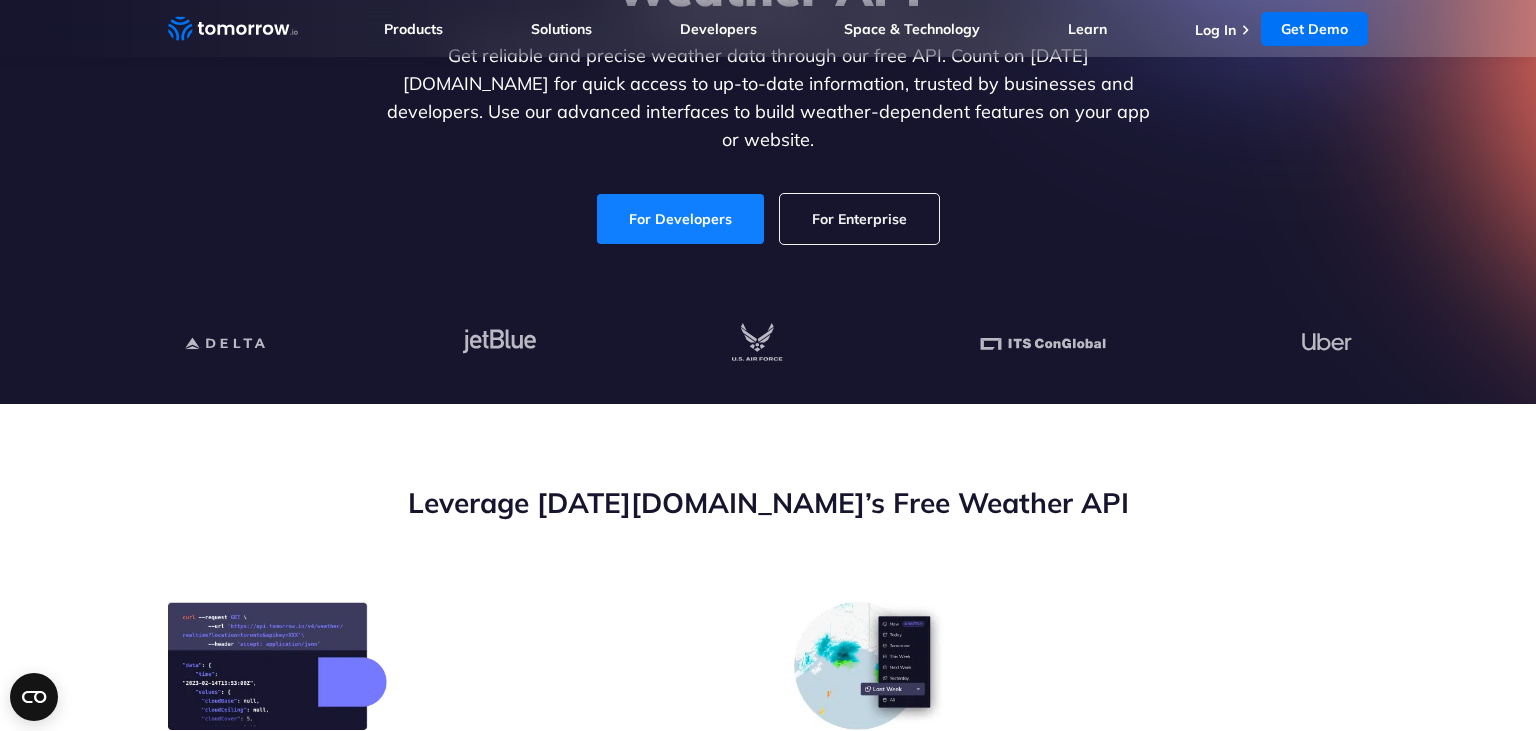 click on "For Developers" at bounding box center (680, 219) 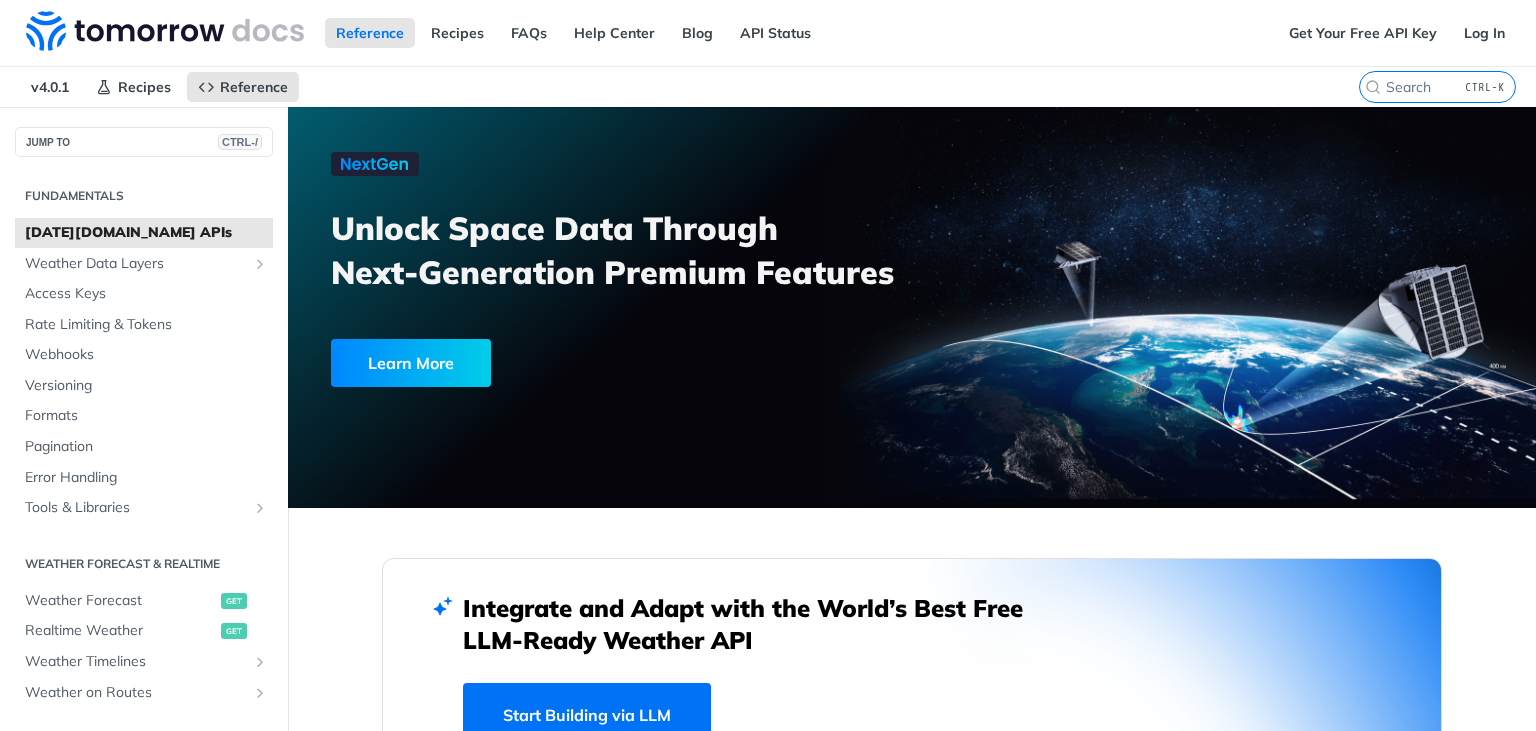 scroll, scrollTop: 0, scrollLeft: 0, axis: both 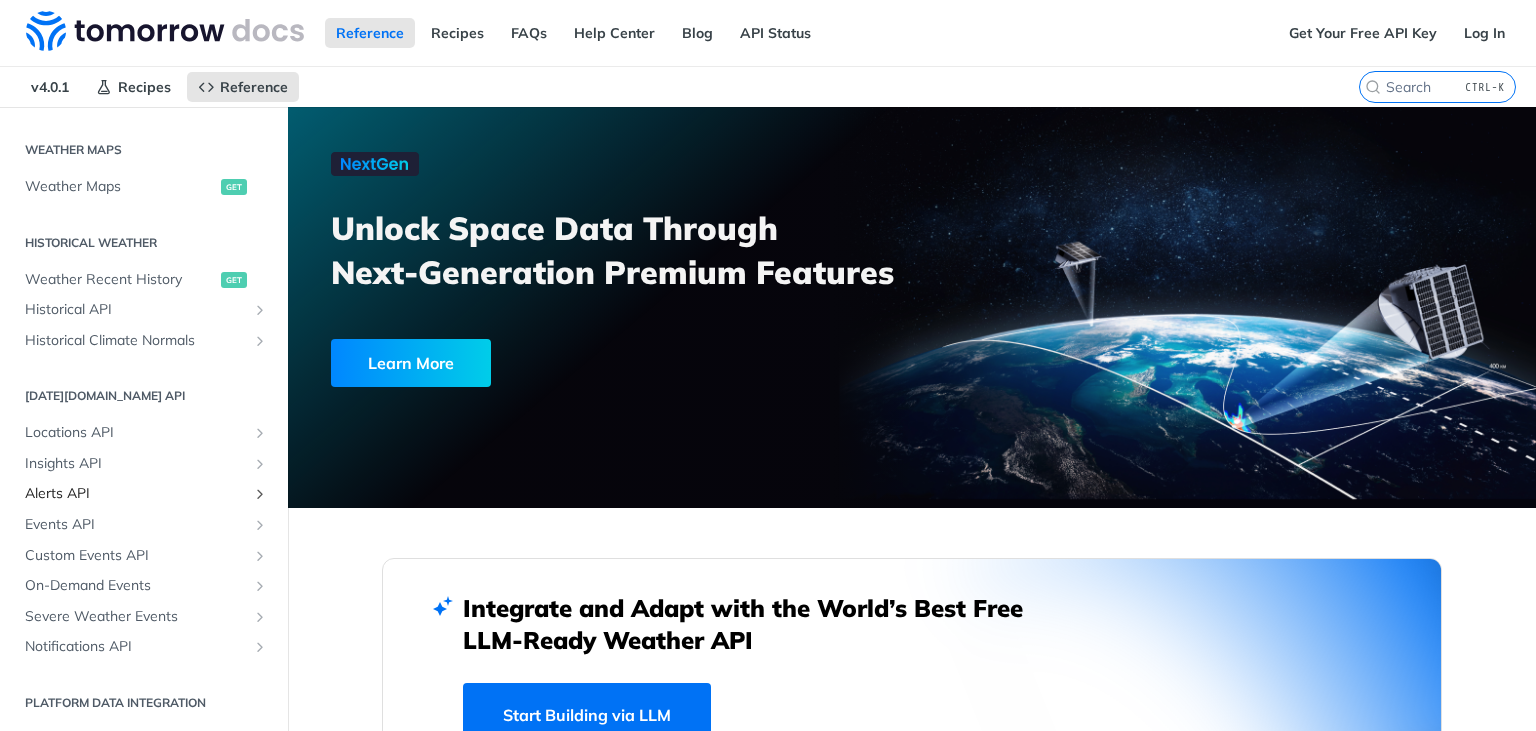 click on "Alerts API" at bounding box center [136, 494] 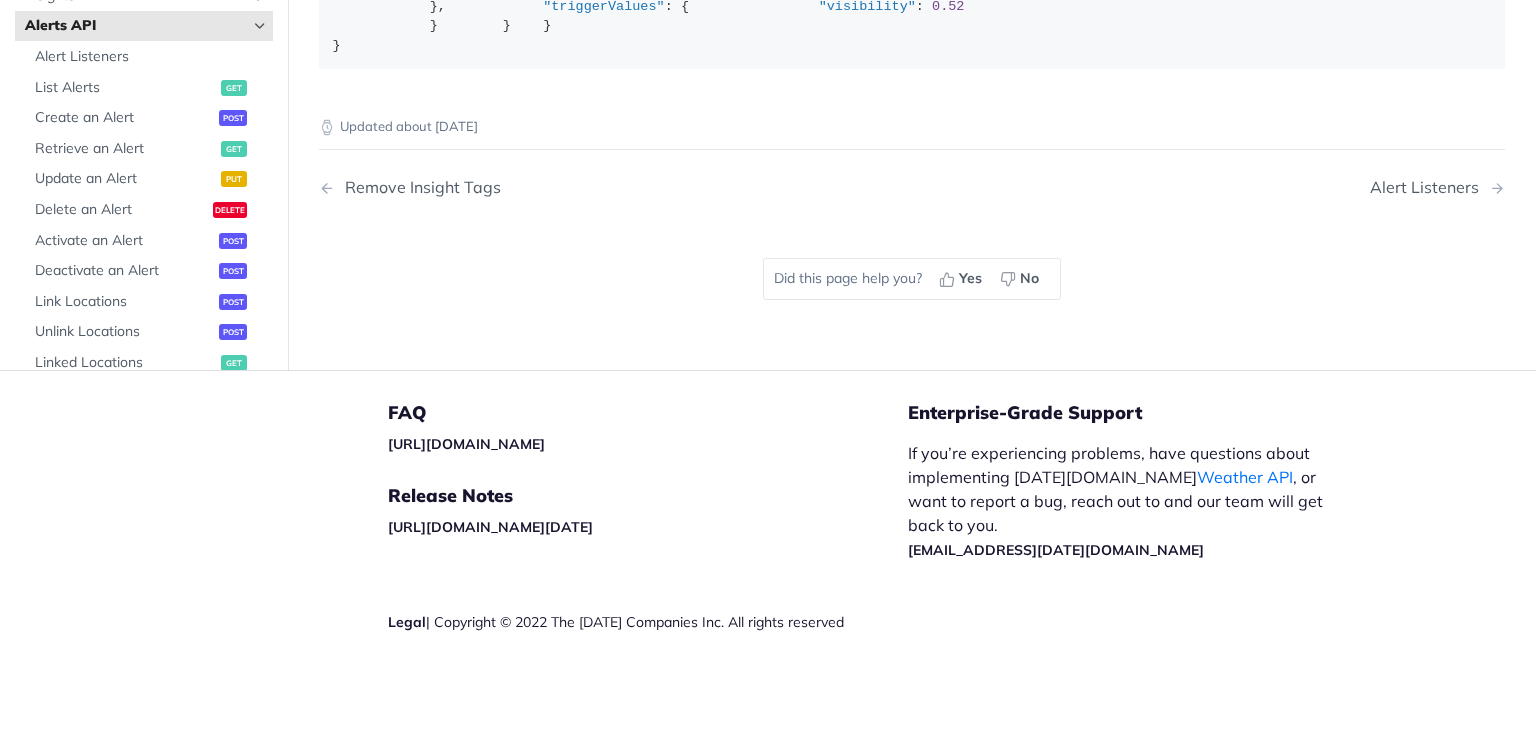 scroll, scrollTop: 3659, scrollLeft: 0, axis: vertical 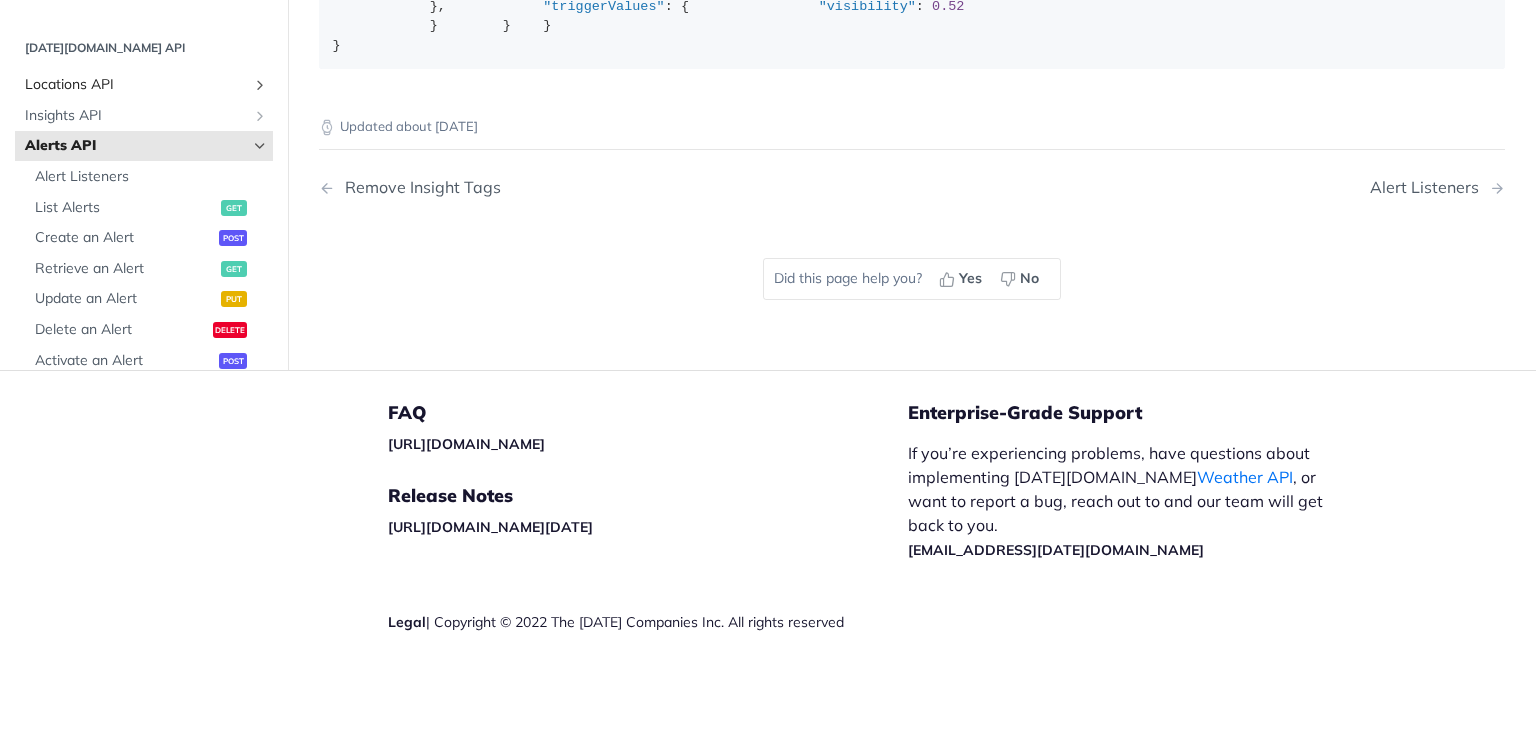click on "Locations API" at bounding box center [136, 85] 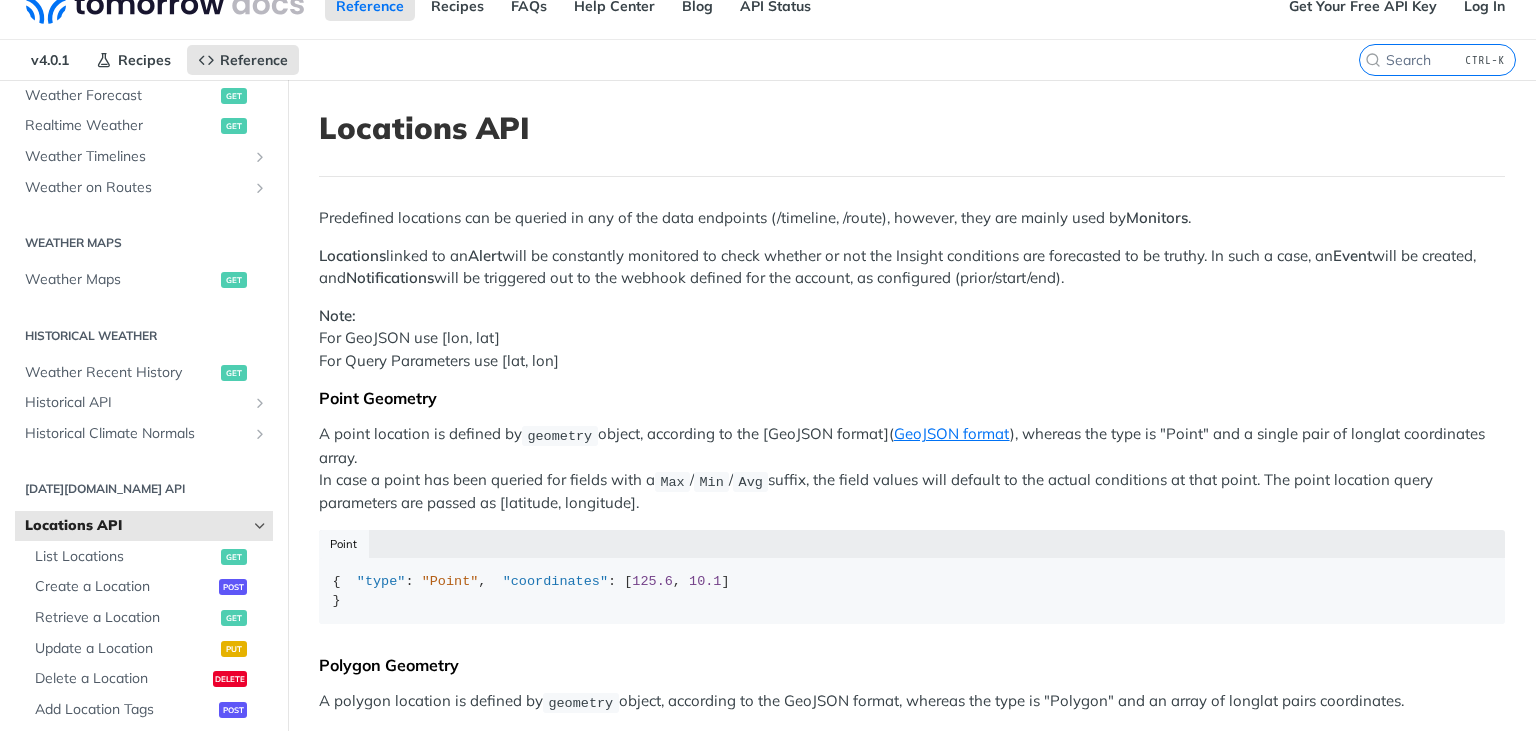 scroll, scrollTop: 0, scrollLeft: 0, axis: both 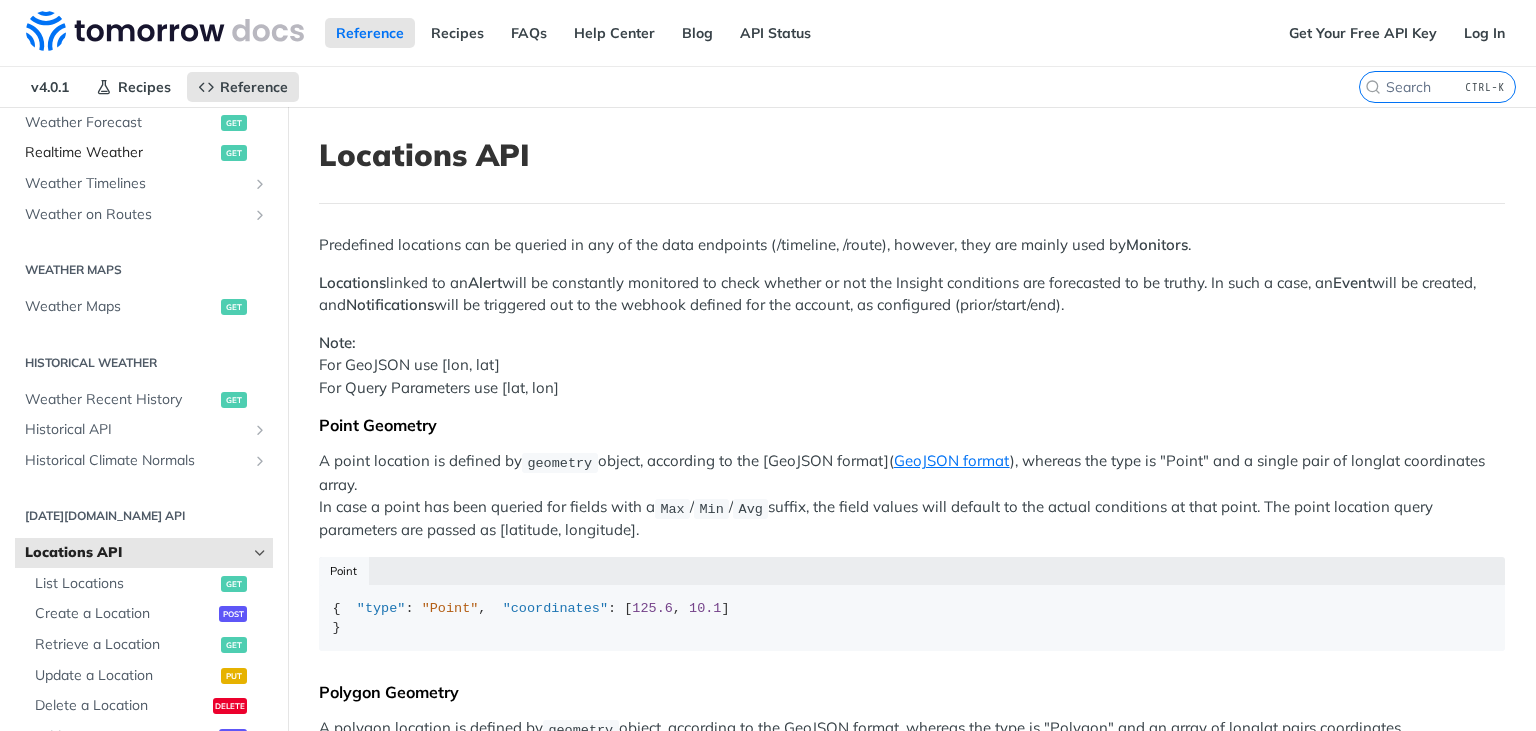 click on "Realtime Weather" at bounding box center (120, 153) 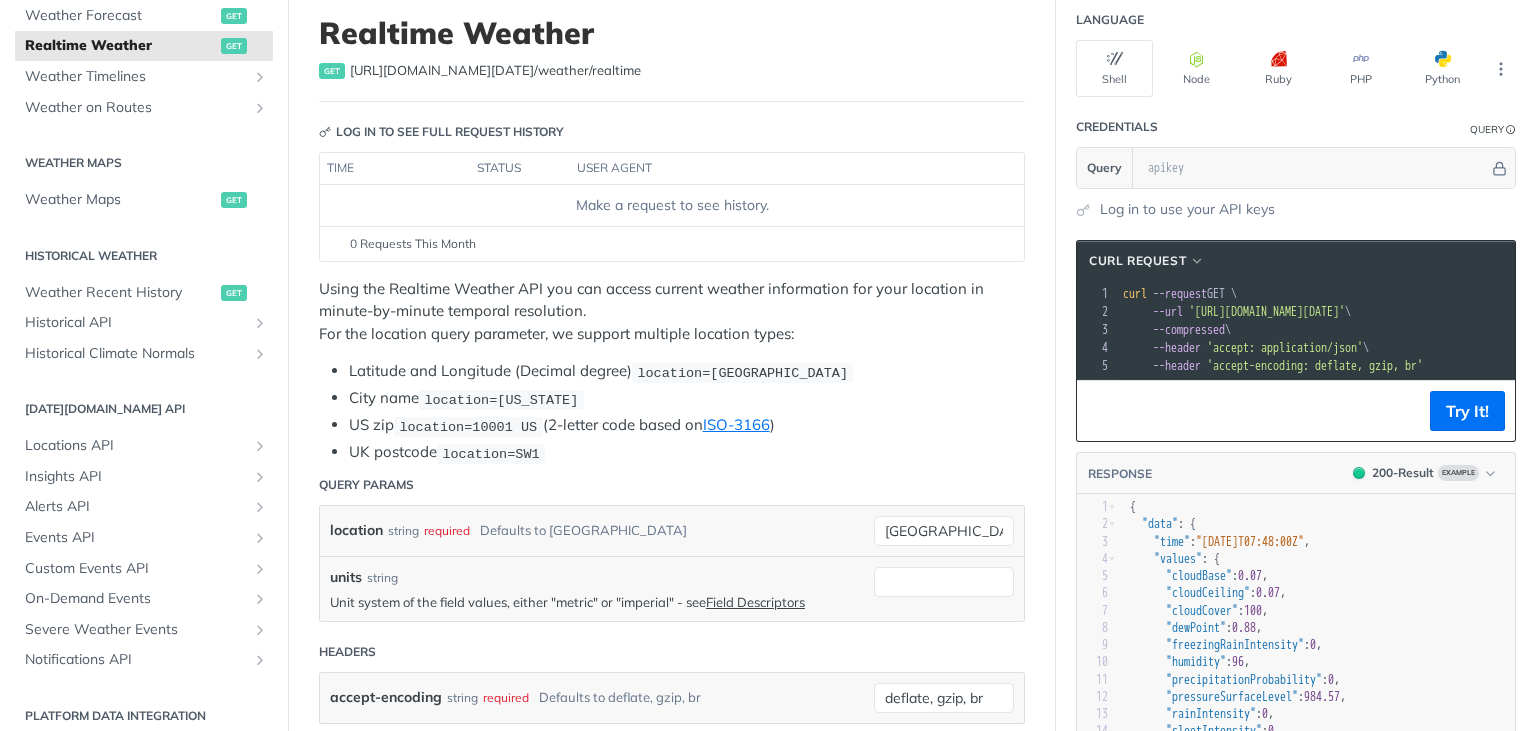 scroll, scrollTop: 0, scrollLeft: 0, axis: both 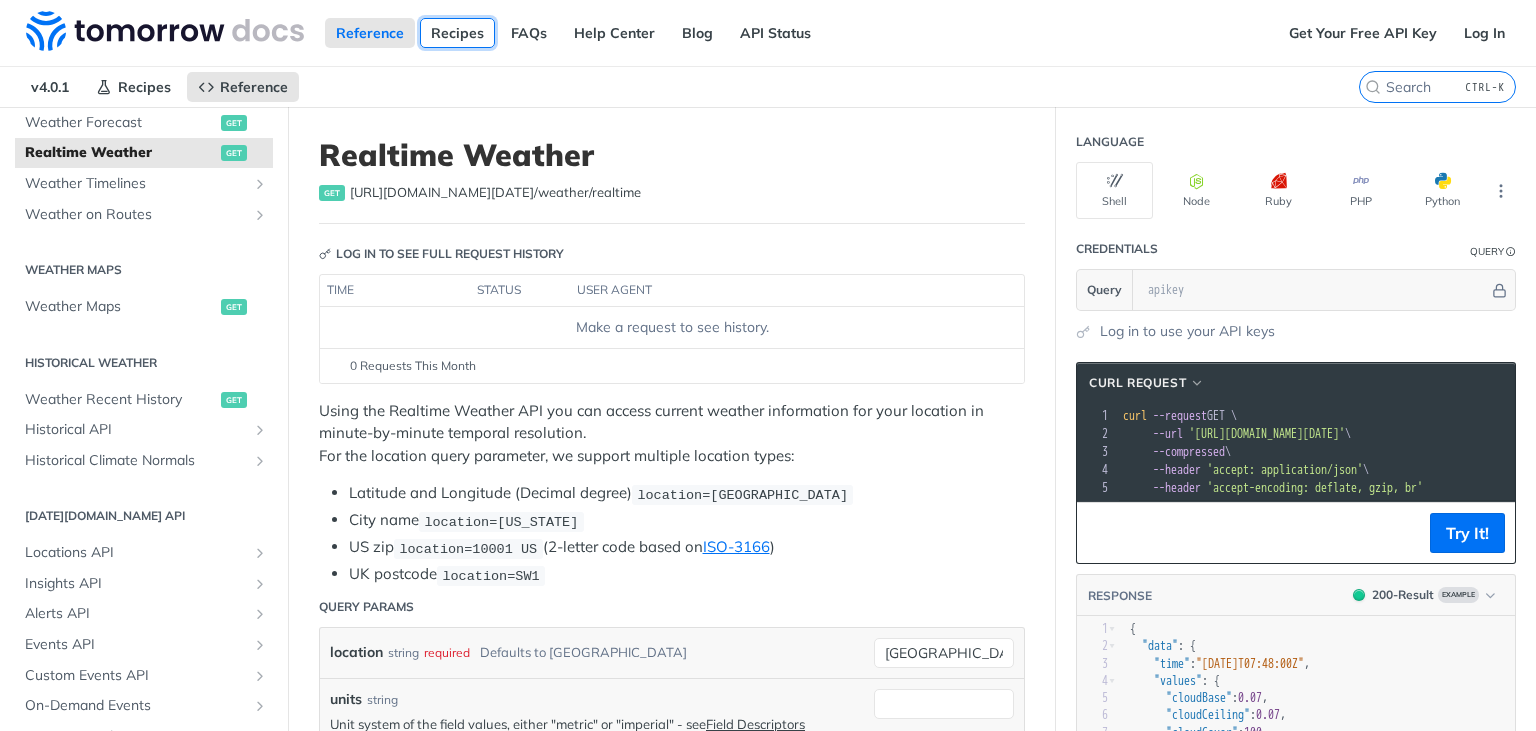 click on "Recipes" at bounding box center (457, 33) 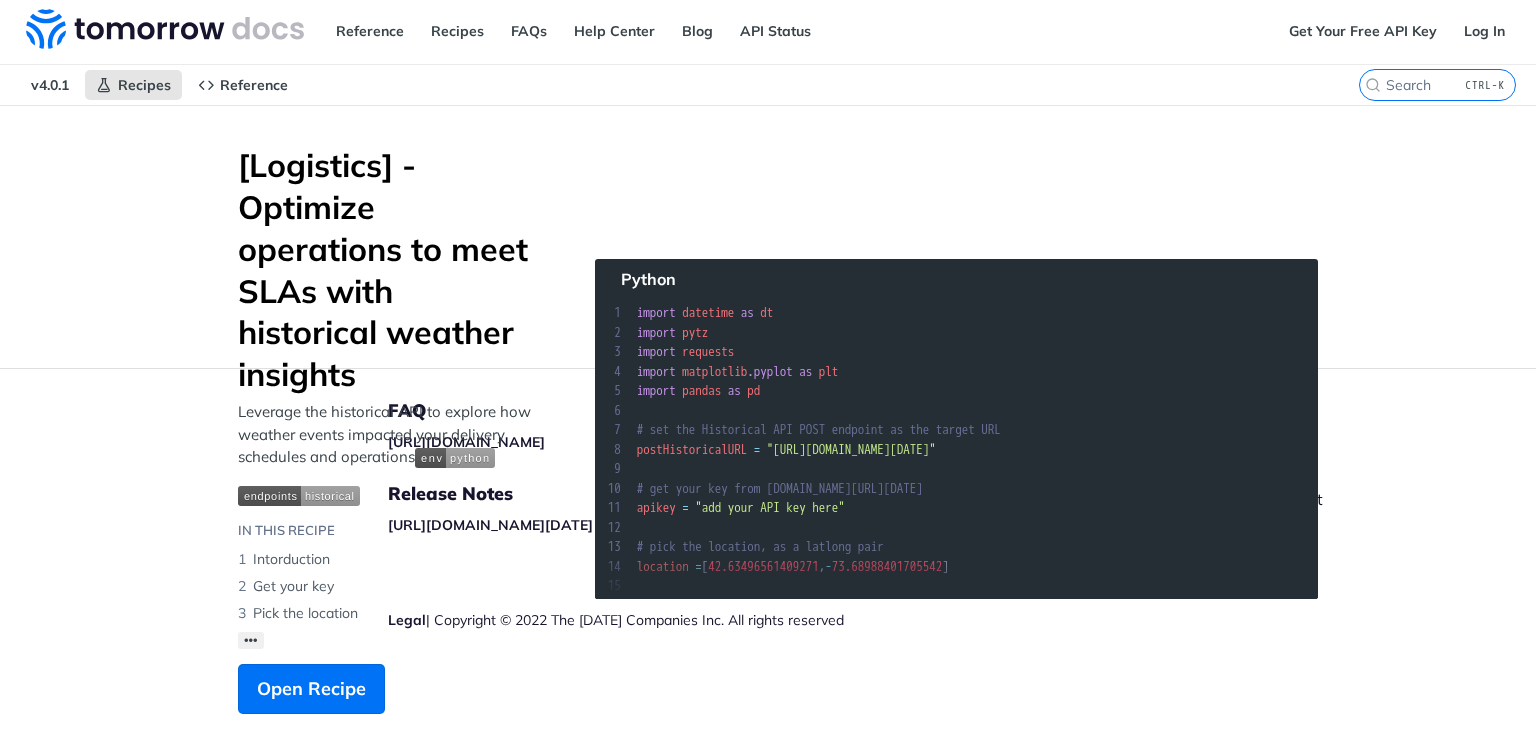 scroll, scrollTop: 0, scrollLeft: 0, axis: both 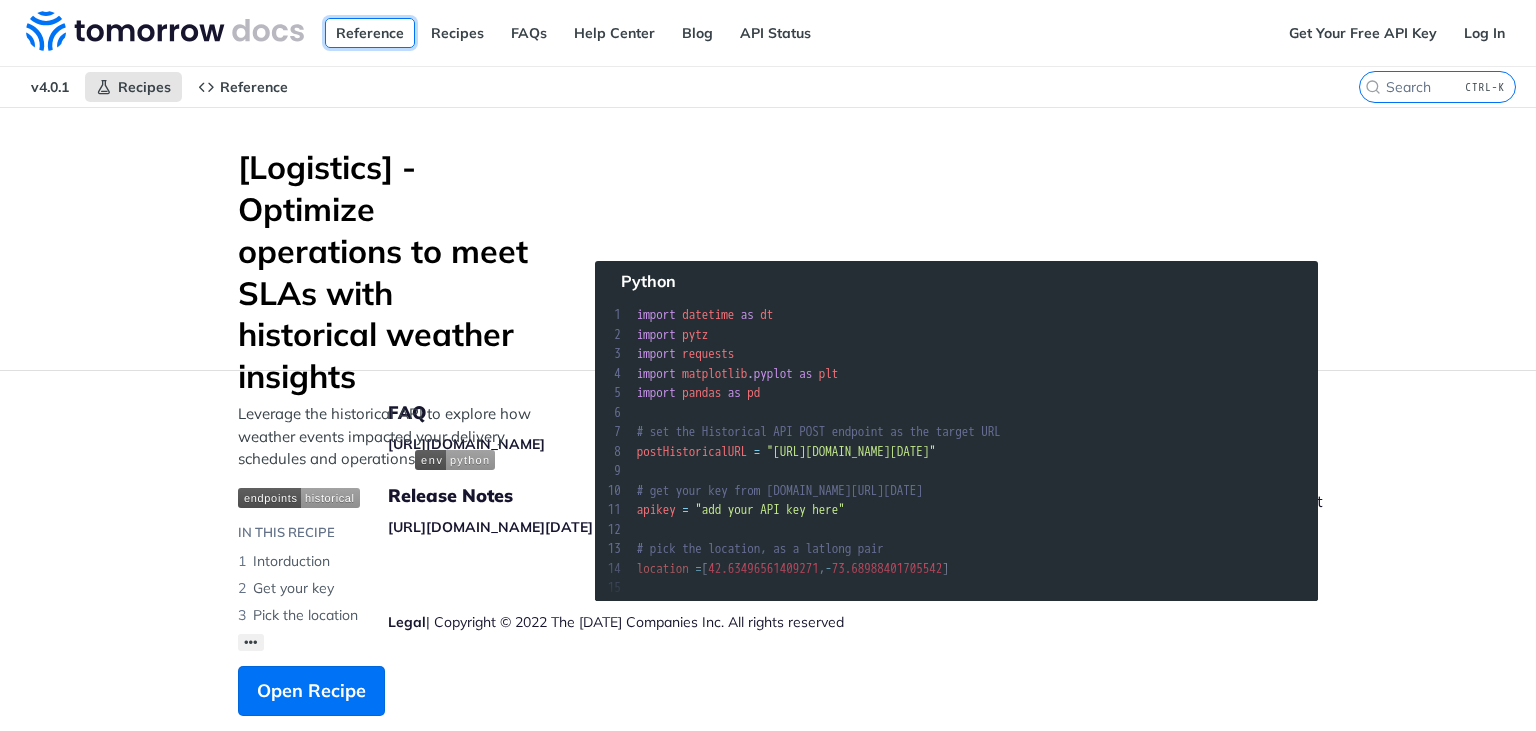 click on "Reference" at bounding box center (370, 33) 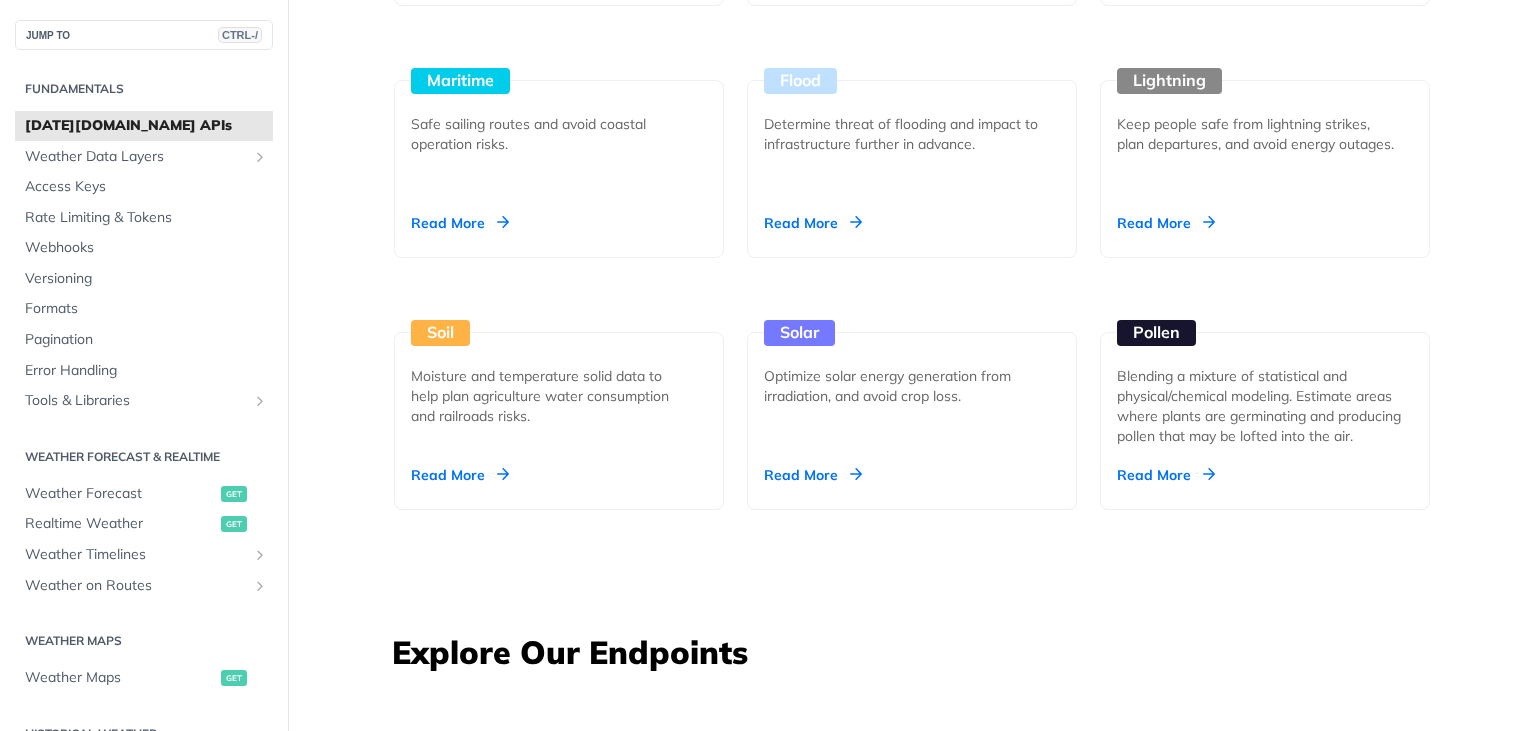 scroll, scrollTop: 2217, scrollLeft: 0, axis: vertical 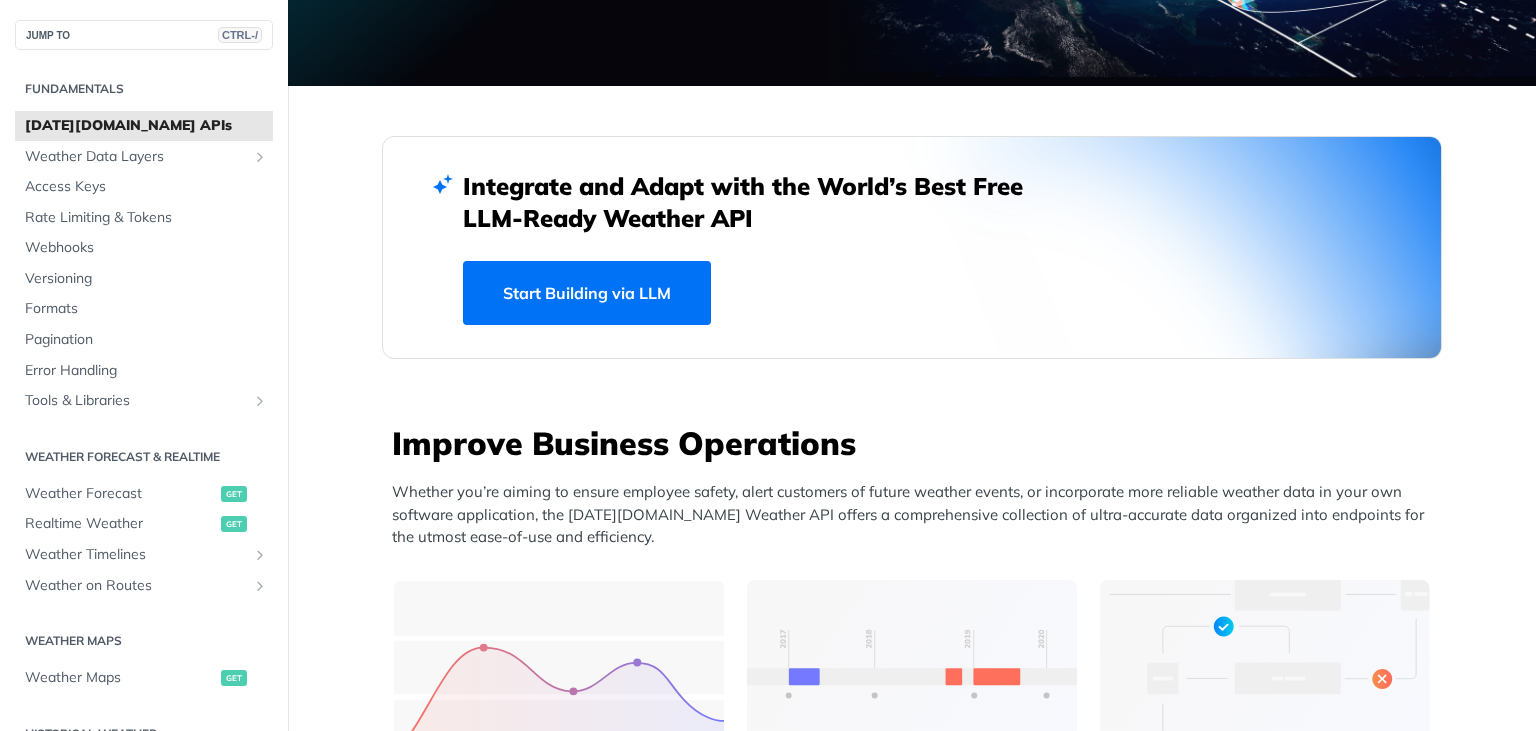 drag, startPoint x: 762, startPoint y: 218, endPoint x: 443, endPoint y: 194, distance: 319.90155 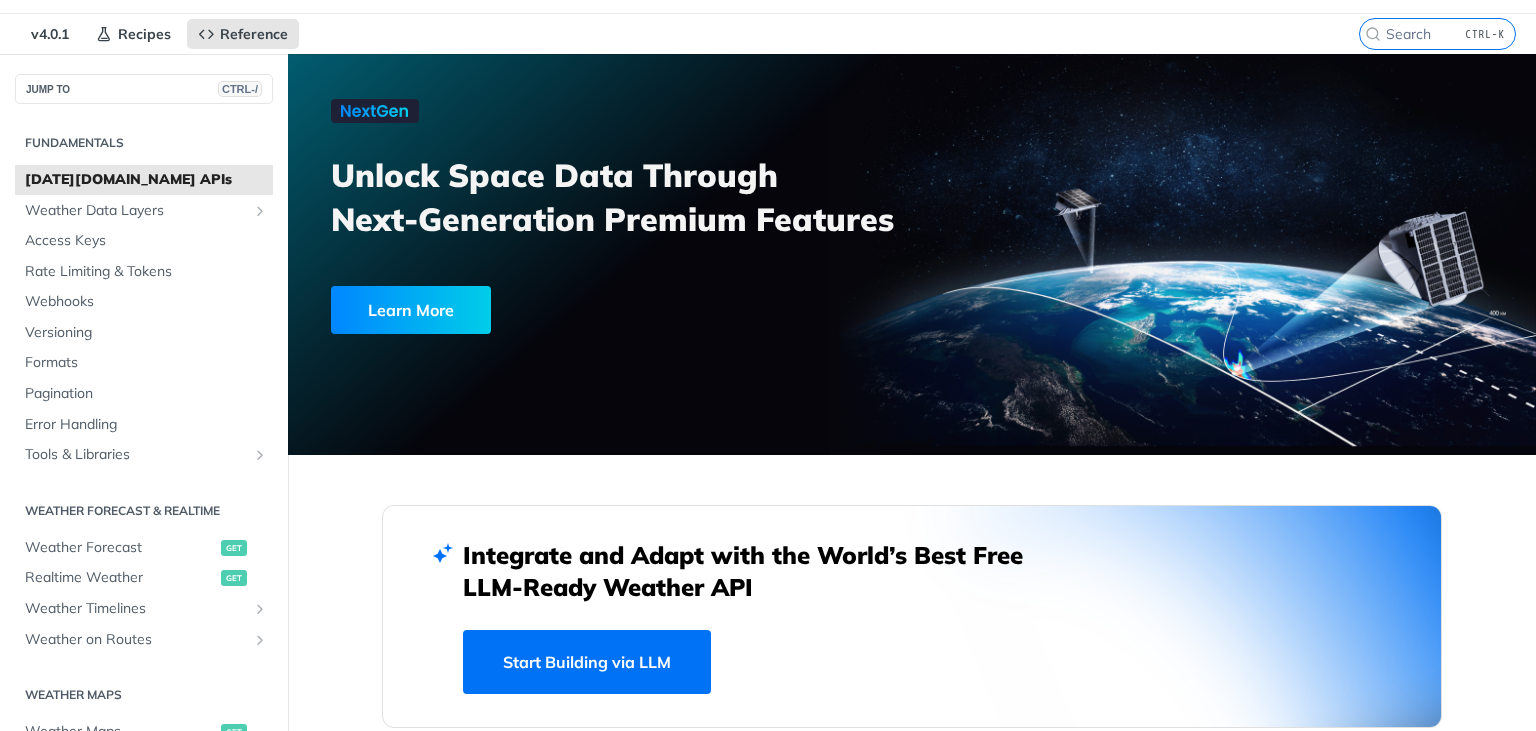 scroll, scrollTop: 0, scrollLeft: 0, axis: both 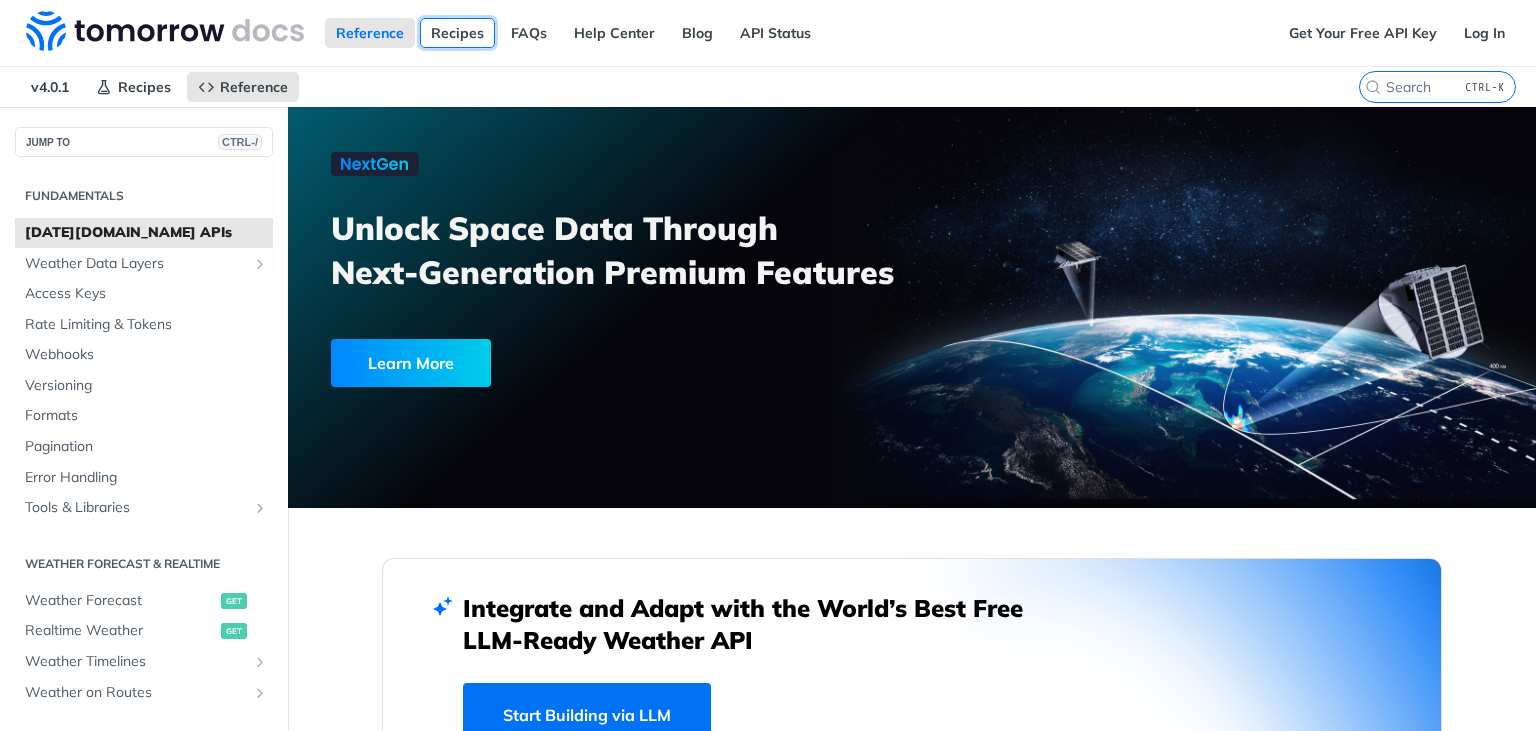 click on "Recipes" at bounding box center (457, 33) 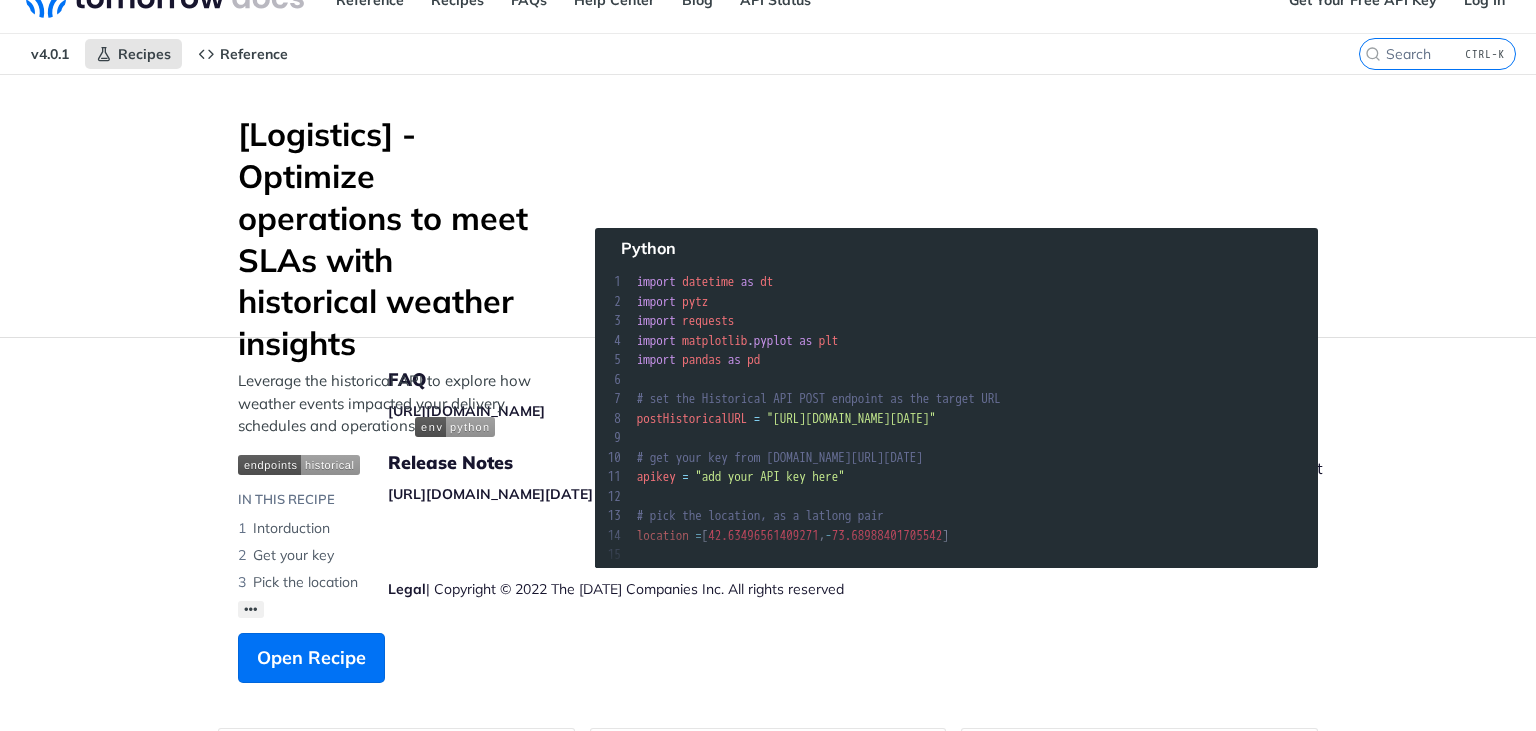 scroll, scrollTop: 0, scrollLeft: 0, axis: both 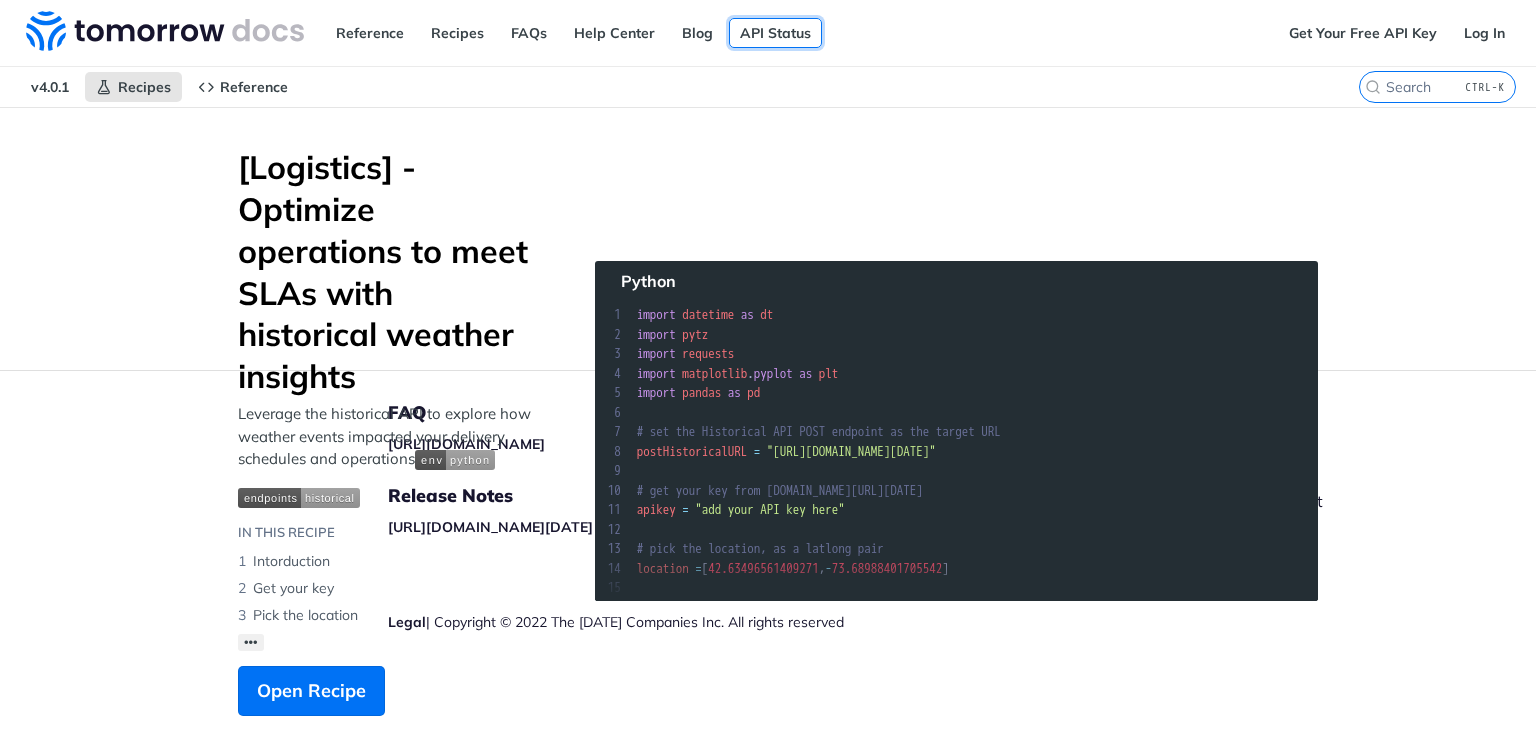 click on "API Status" at bounding box center (775, 33) 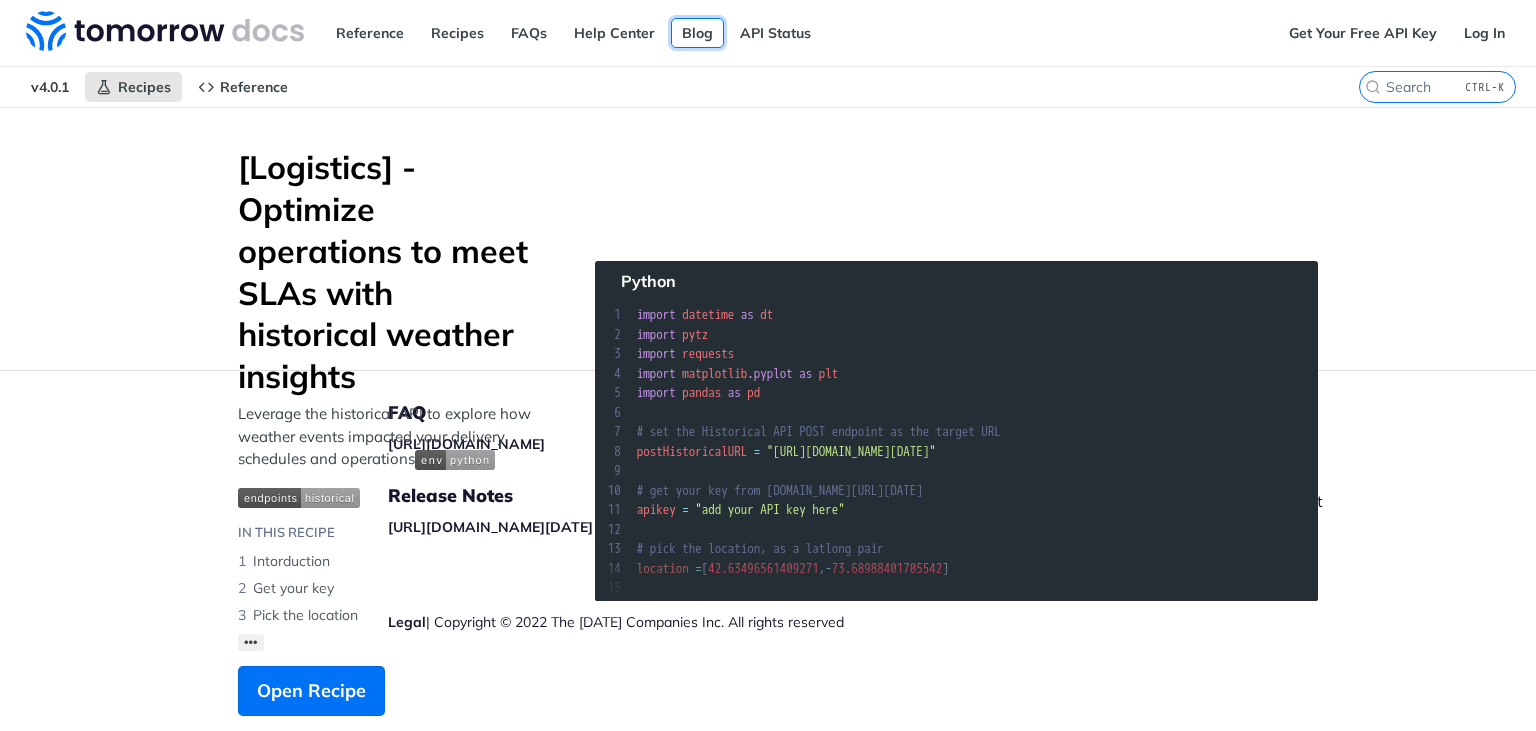 click on "Blog" at bounding box center (697, 33) 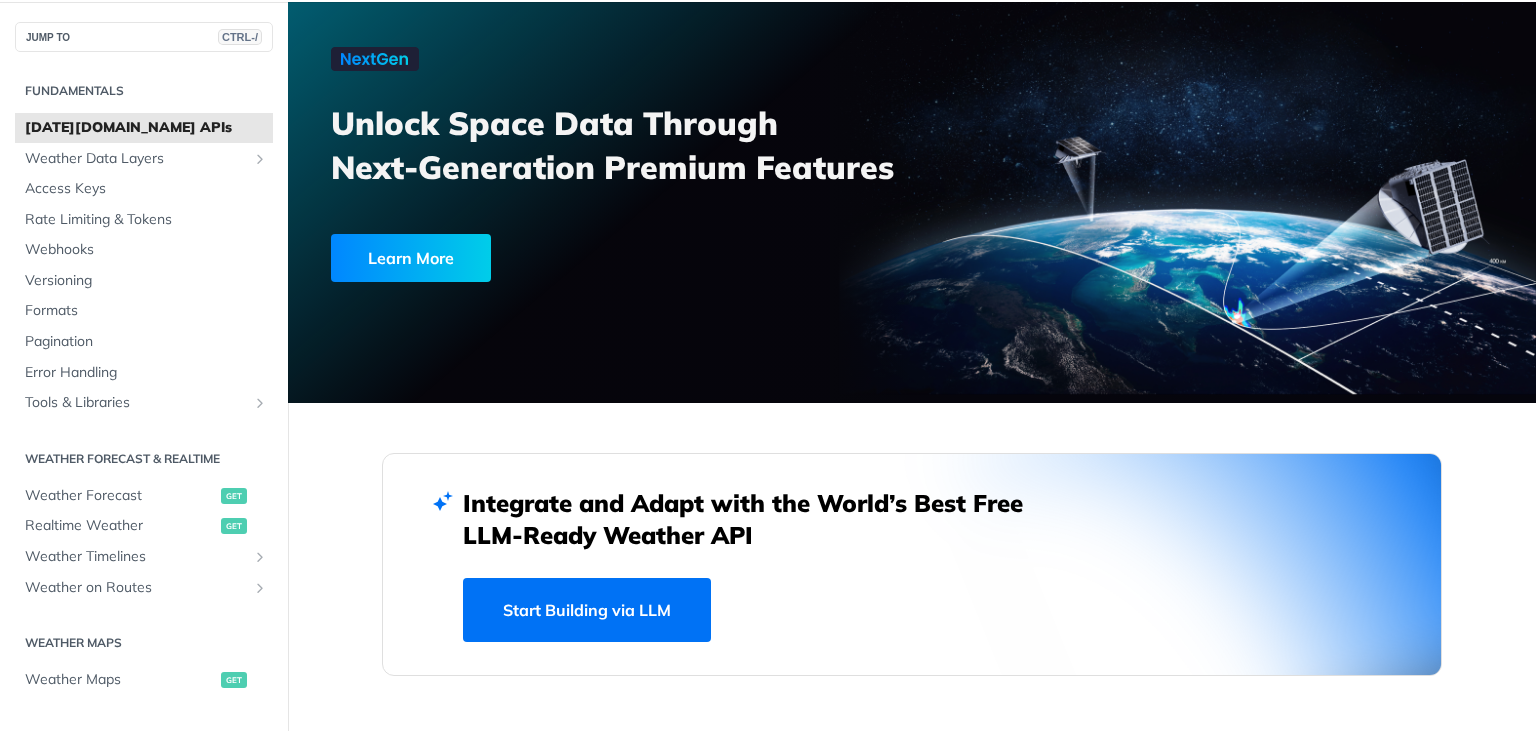 scroll, scrollTop: 0, scrollLeft: 0, axis: both 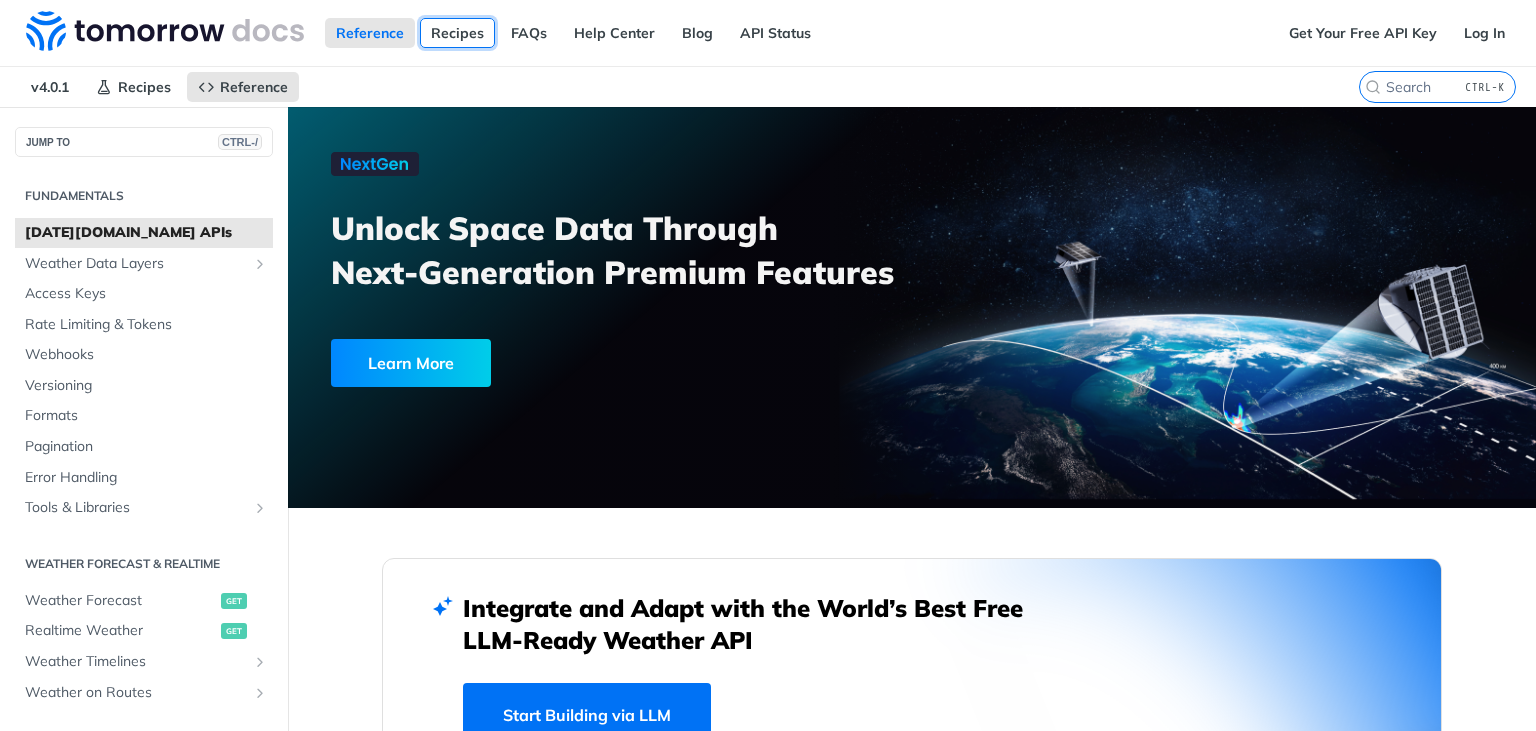 click on "Recipes" at bounding box center [457, 33] 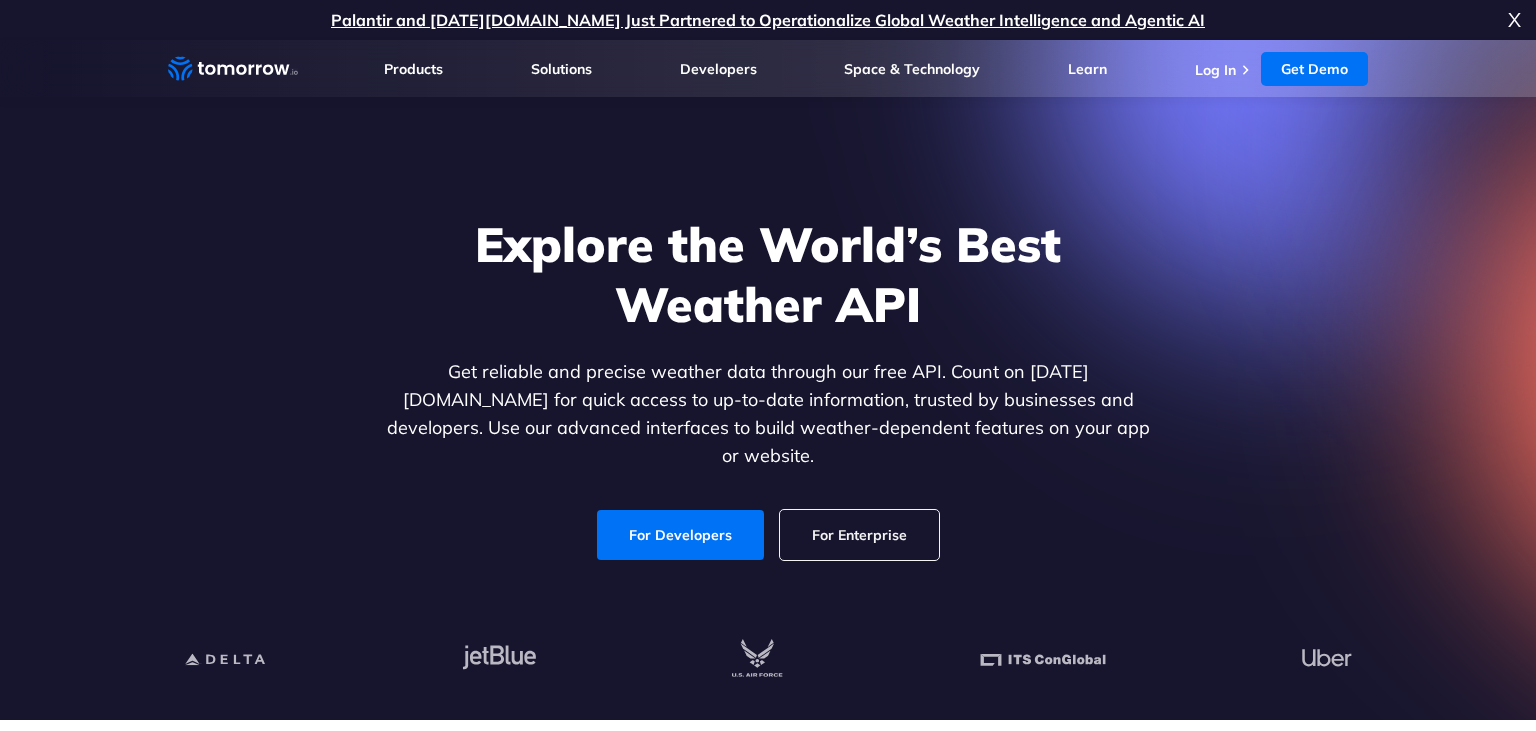 scroll, scrollTop: 0, scrollLeft: 0, axis: both 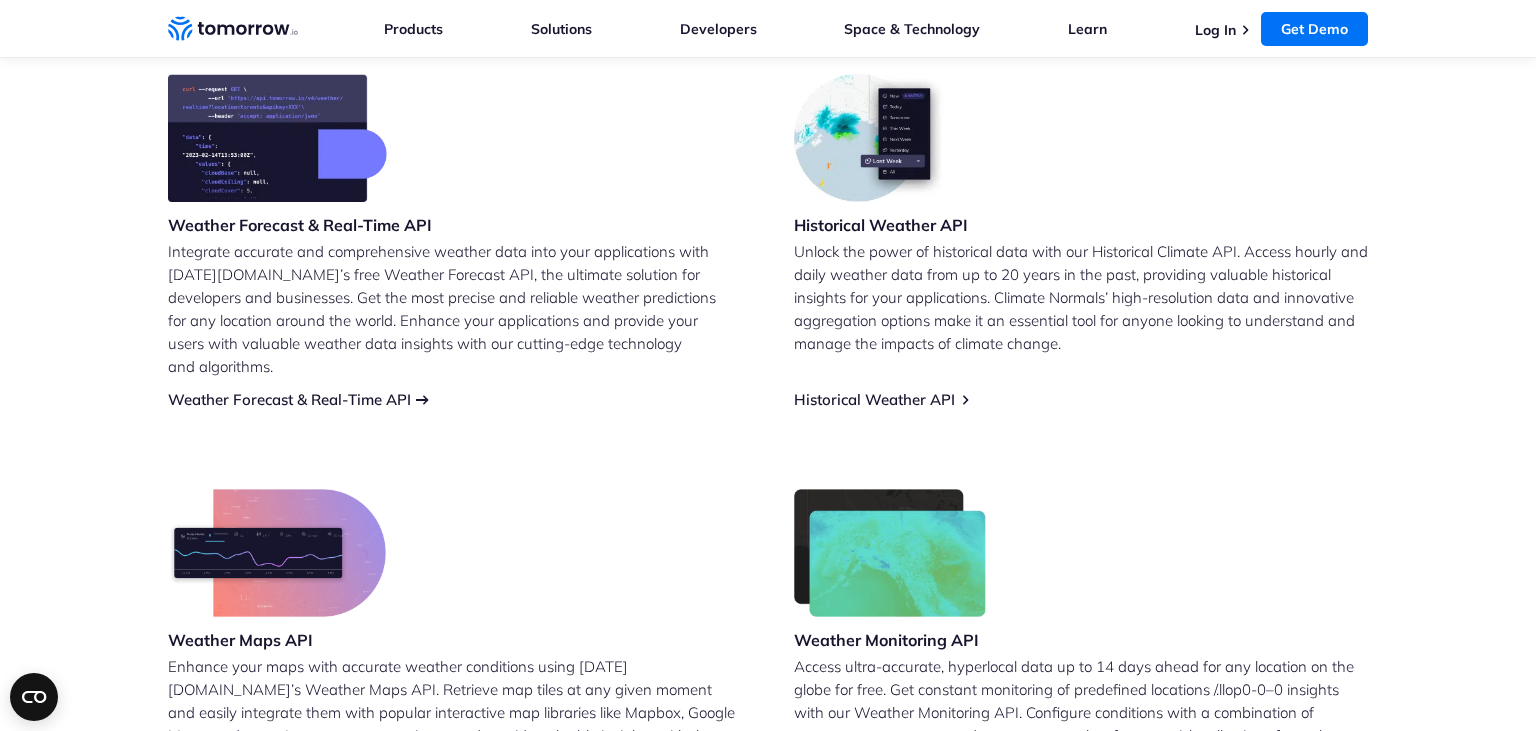 click on "Weather Forecast & Real-Time API" at bounding box center [289, 399] 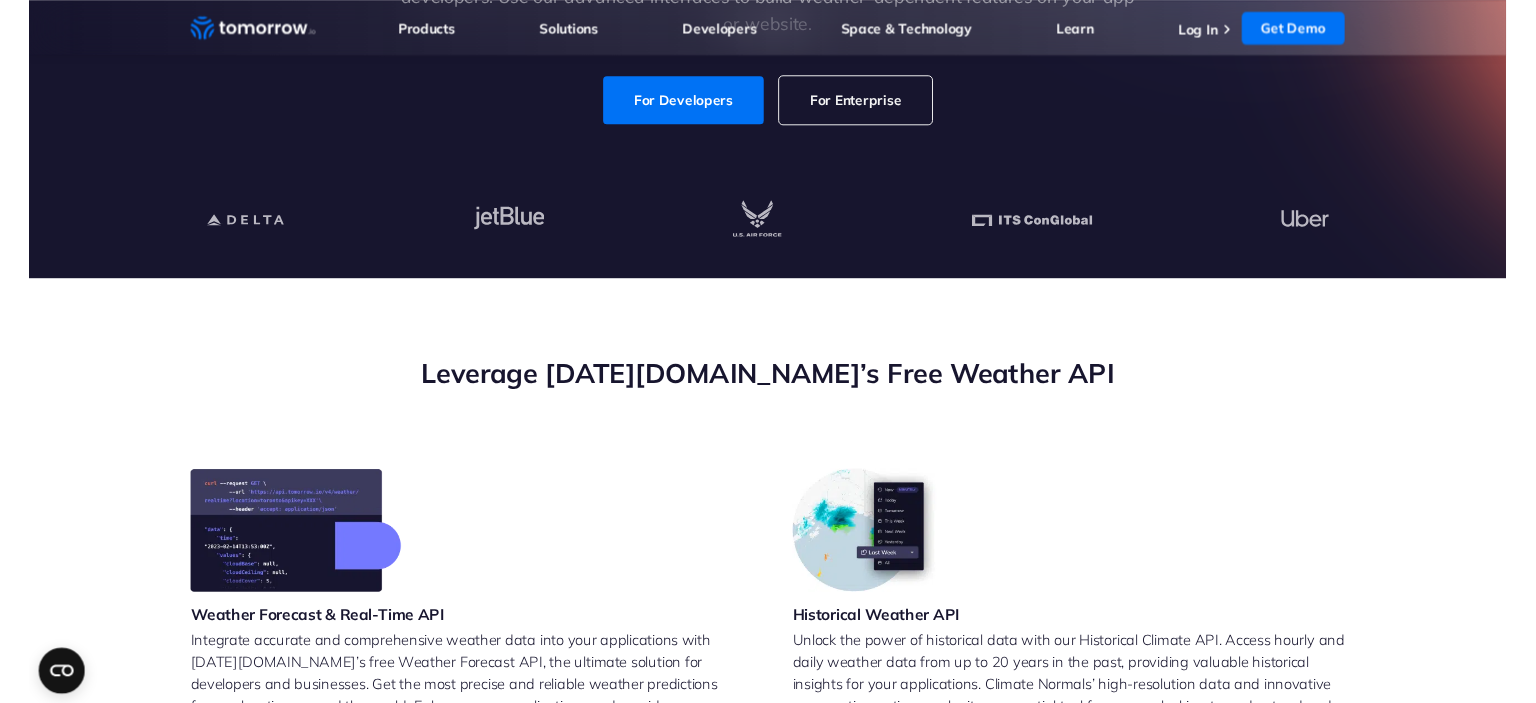 scroll, scrollTop: 422, scrollLeft: 0, axis: vertical 